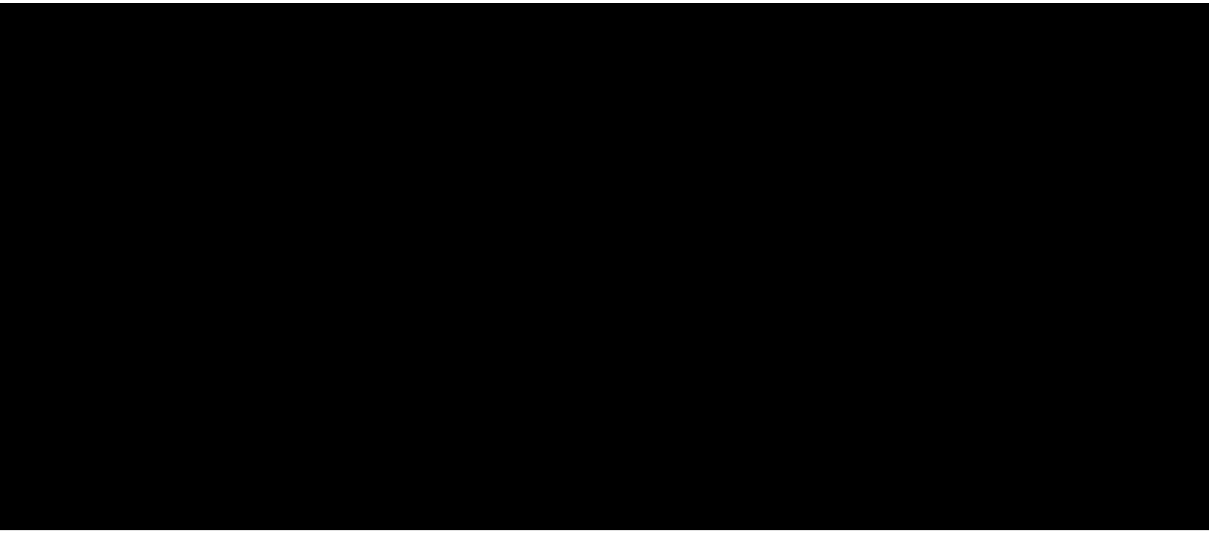 scroll, scrollTop: 0, scrollLeft: 0, axis: both 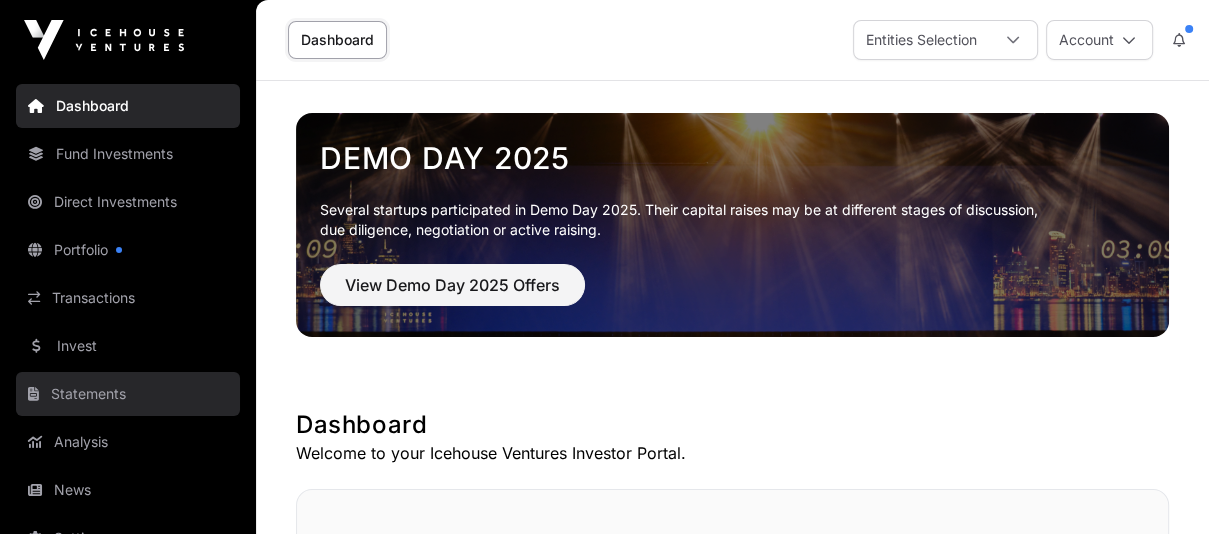 click on "Statements" 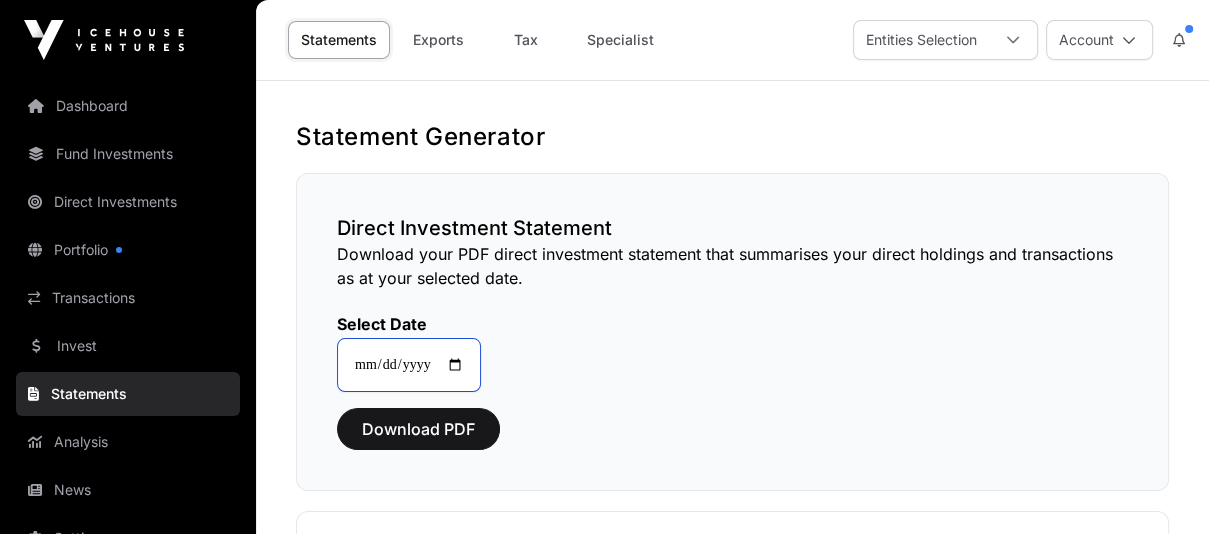 click on "**********" 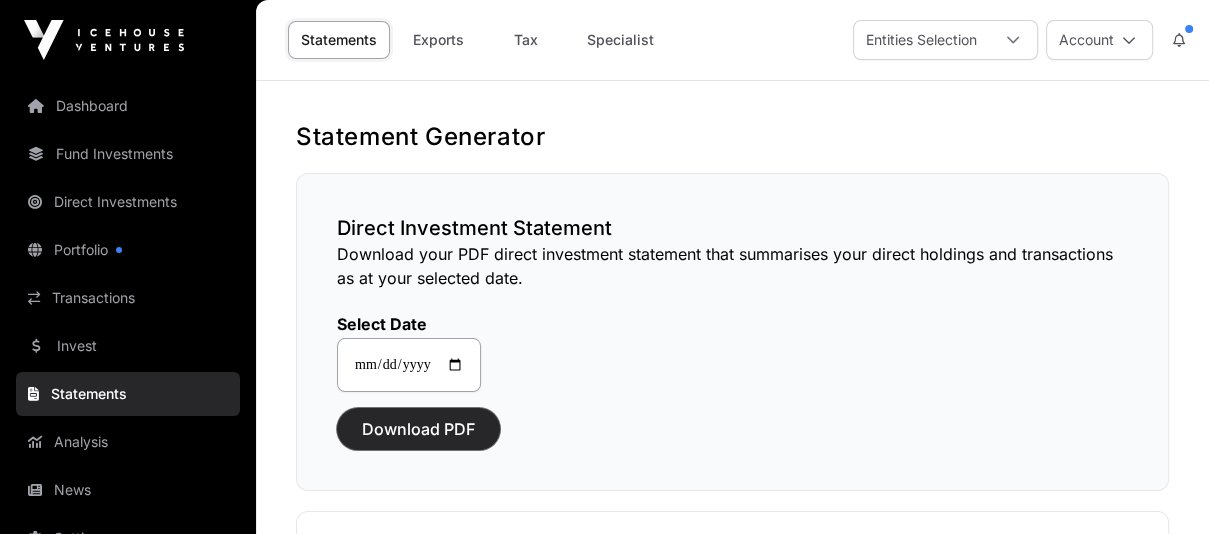 click on "Download PDF" 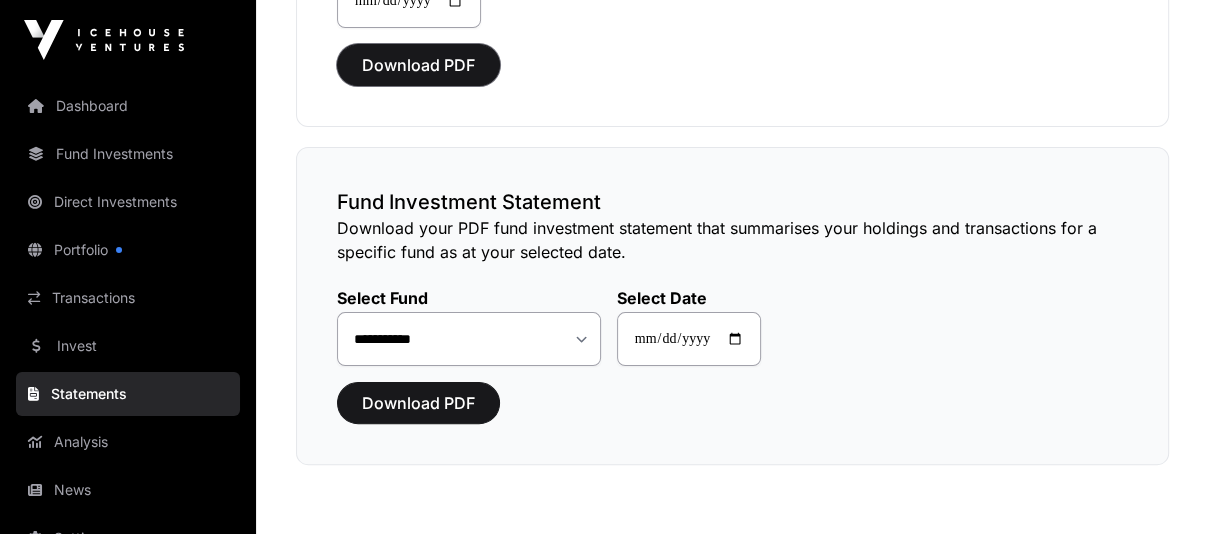 scroll, scrollTop: 400, scrollLeft: 0, axis: vertical 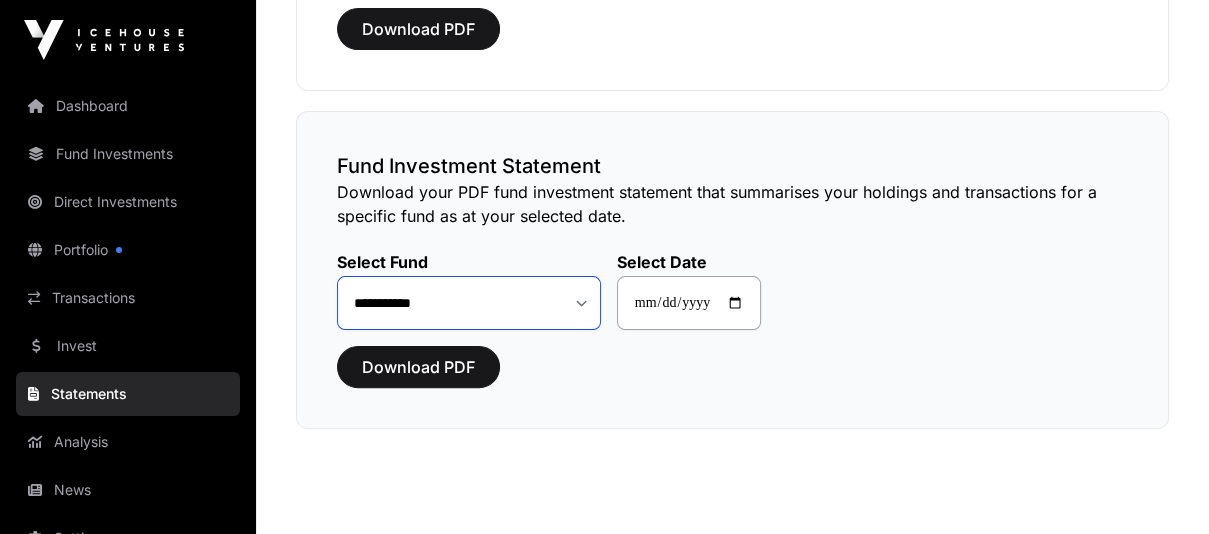 click on "**********" 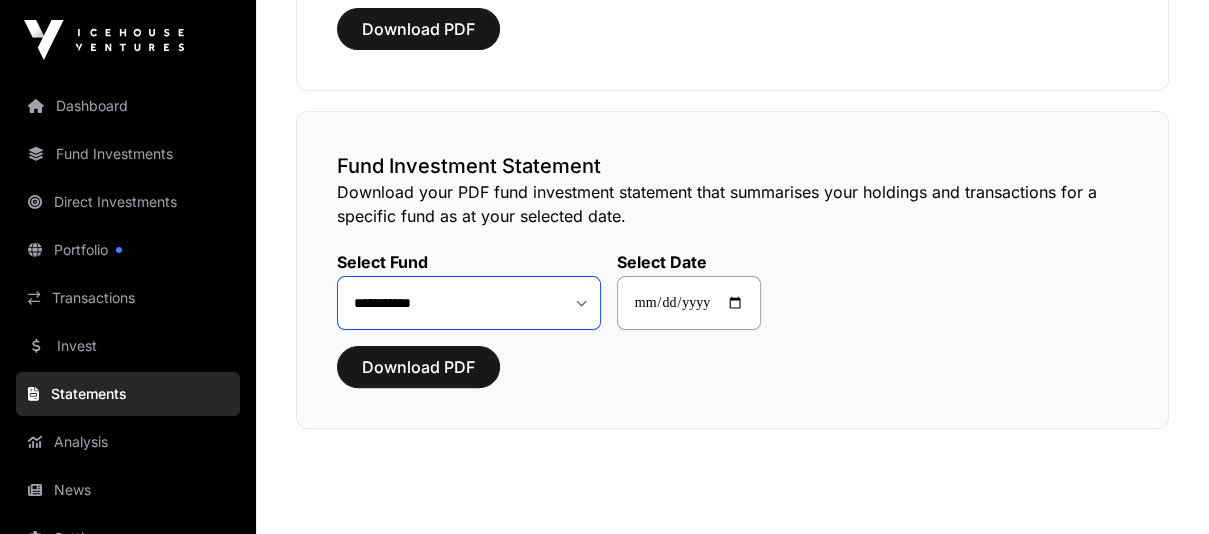 click on "**********" 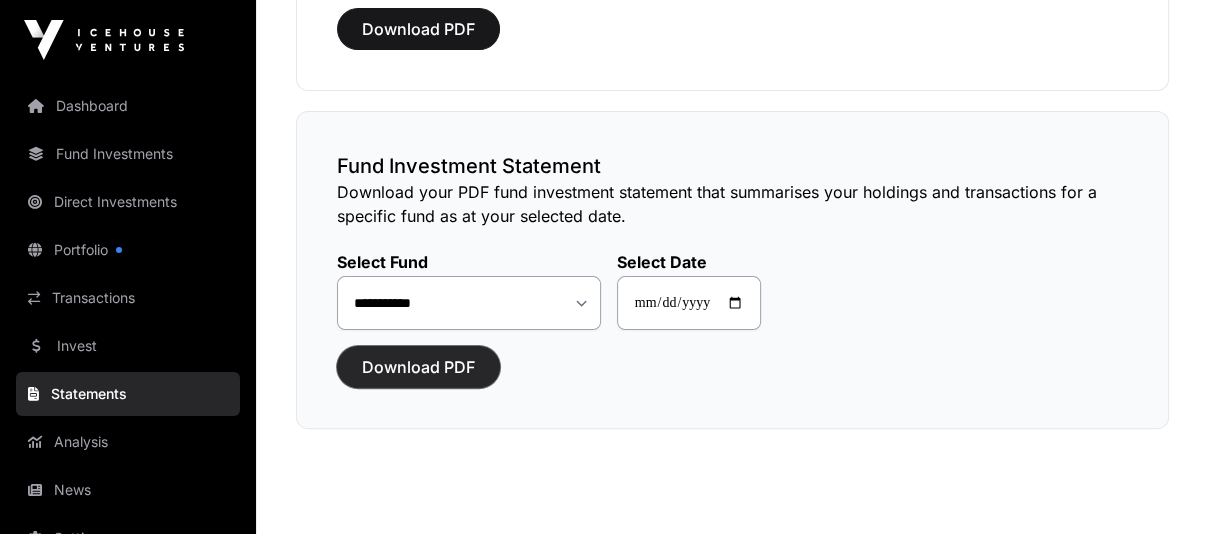 click on "Download PDF" 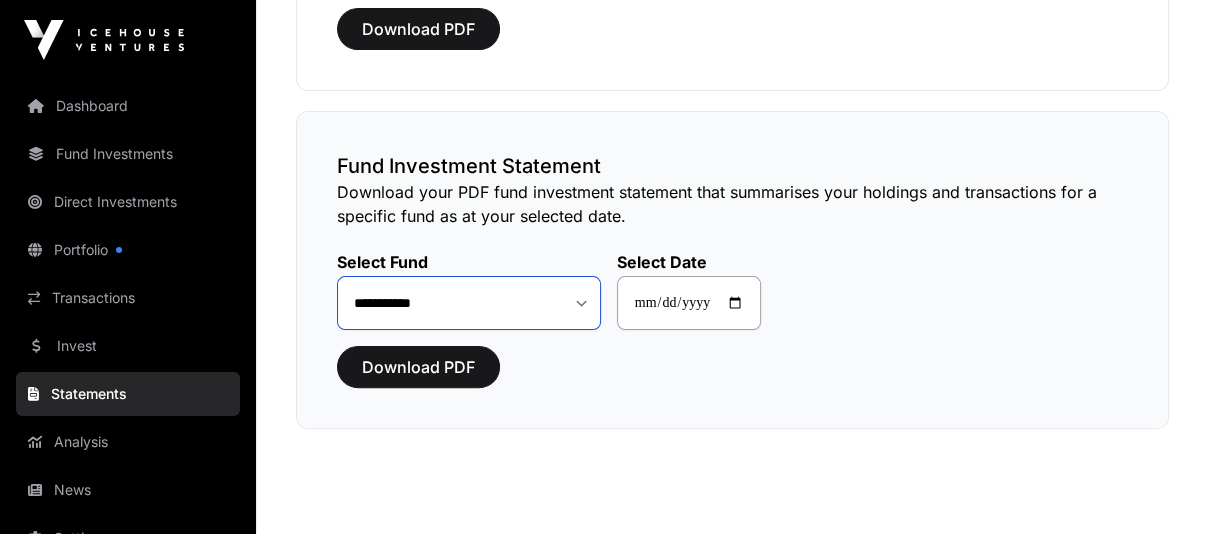 click on "**********" 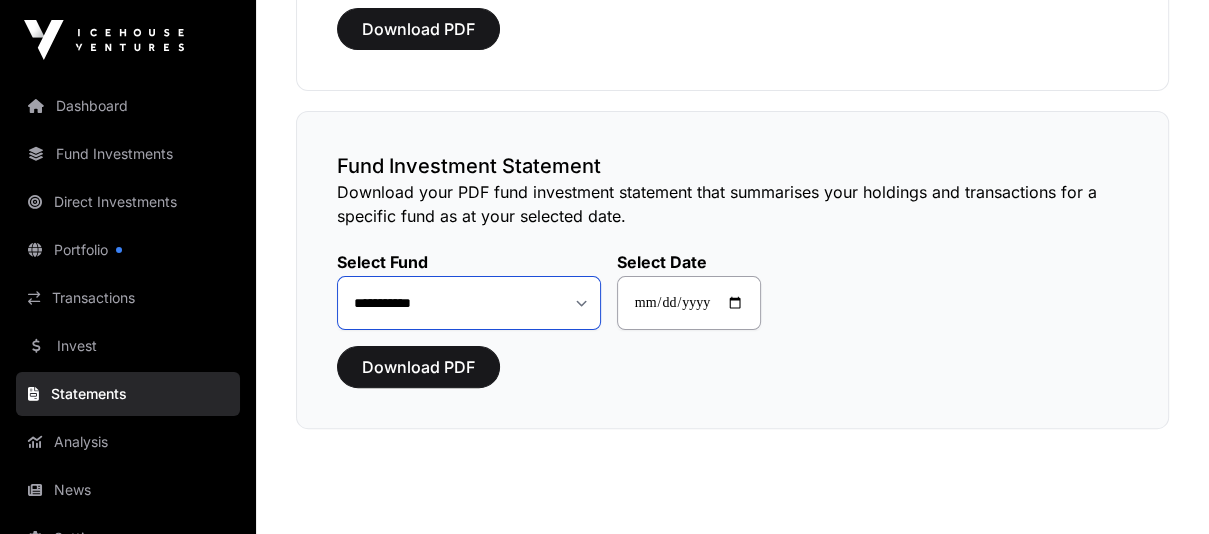 click on "**********" 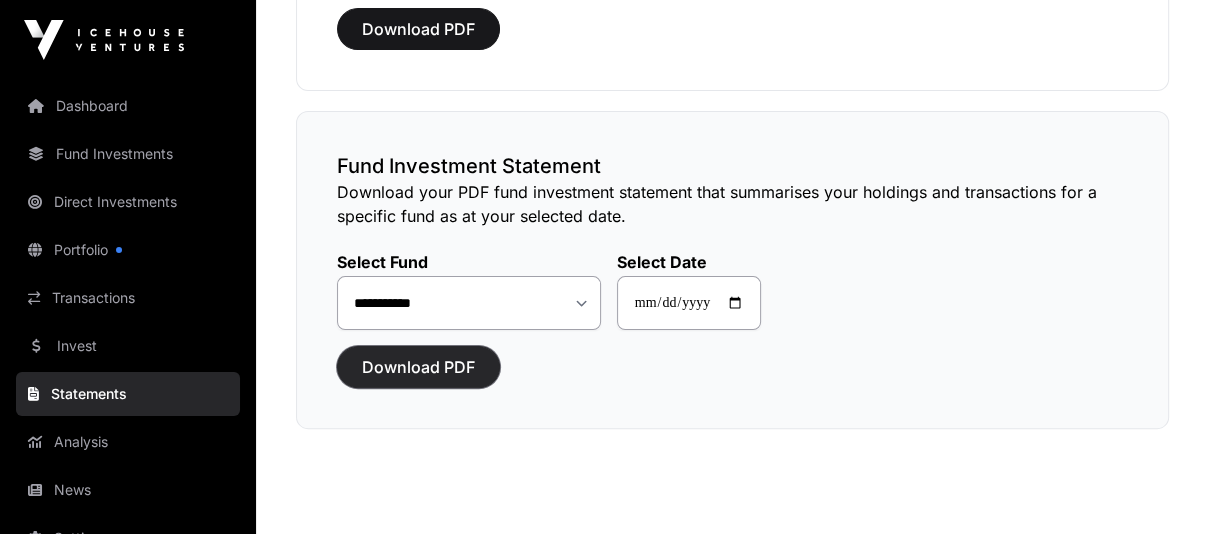 click on "Download PDF" 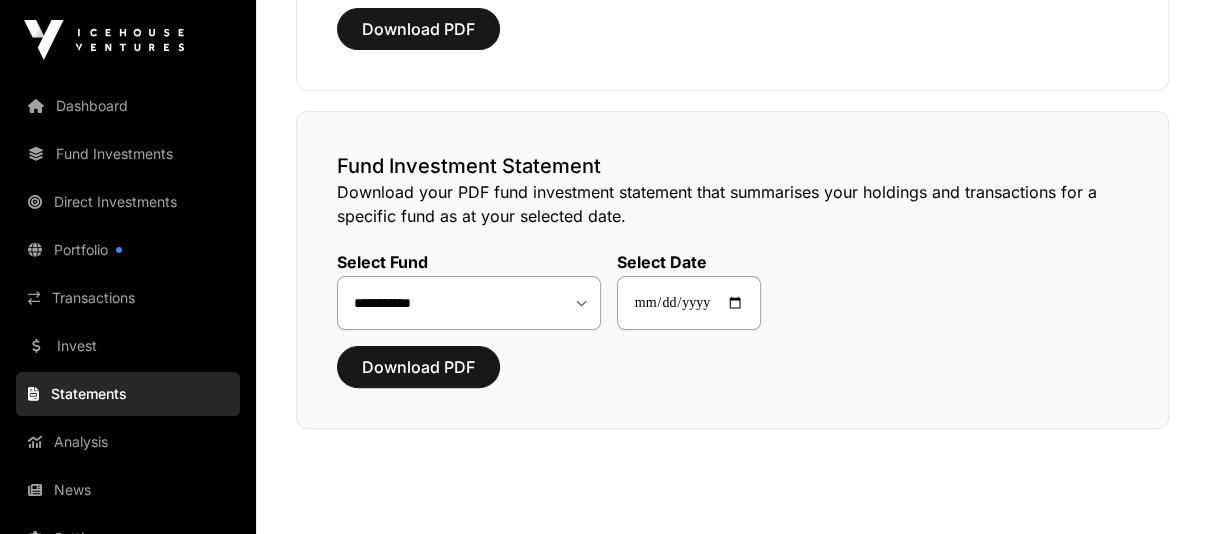 click on "**********" 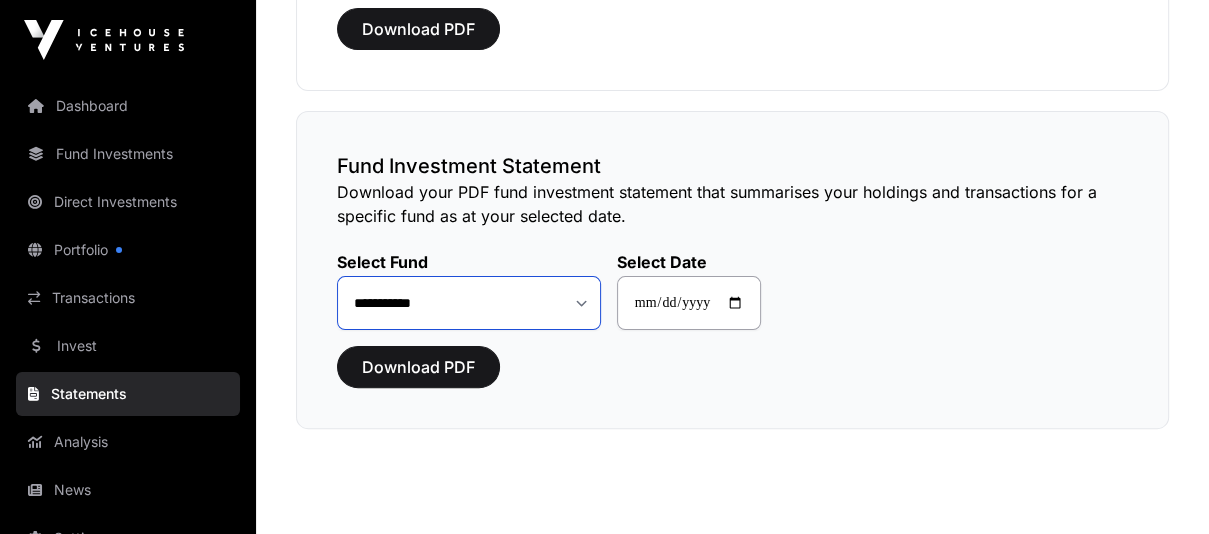 click on "**********" 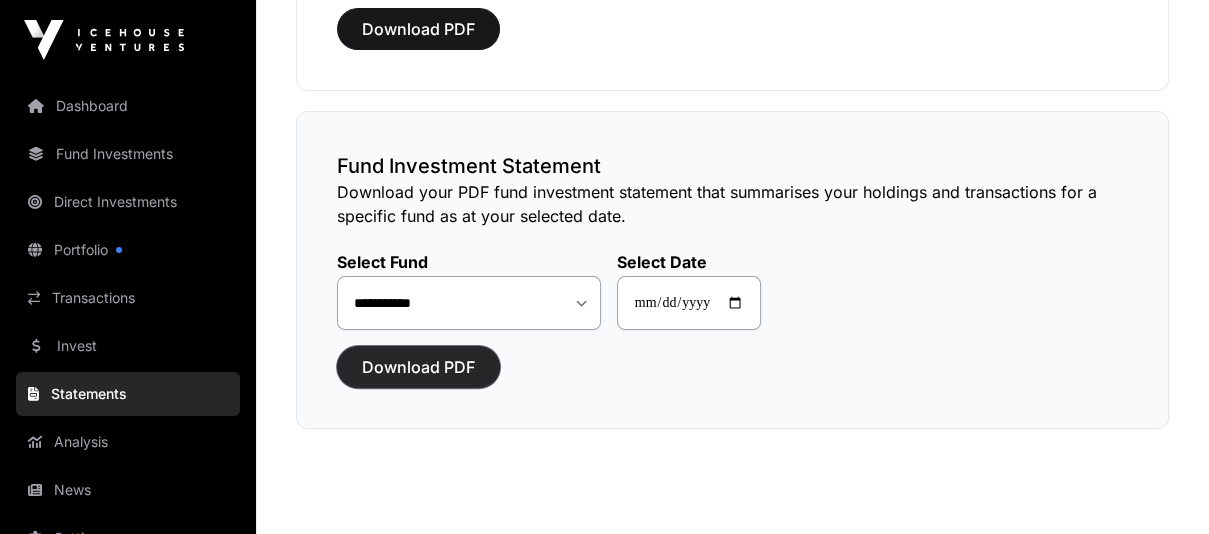 click on "Download PDF" 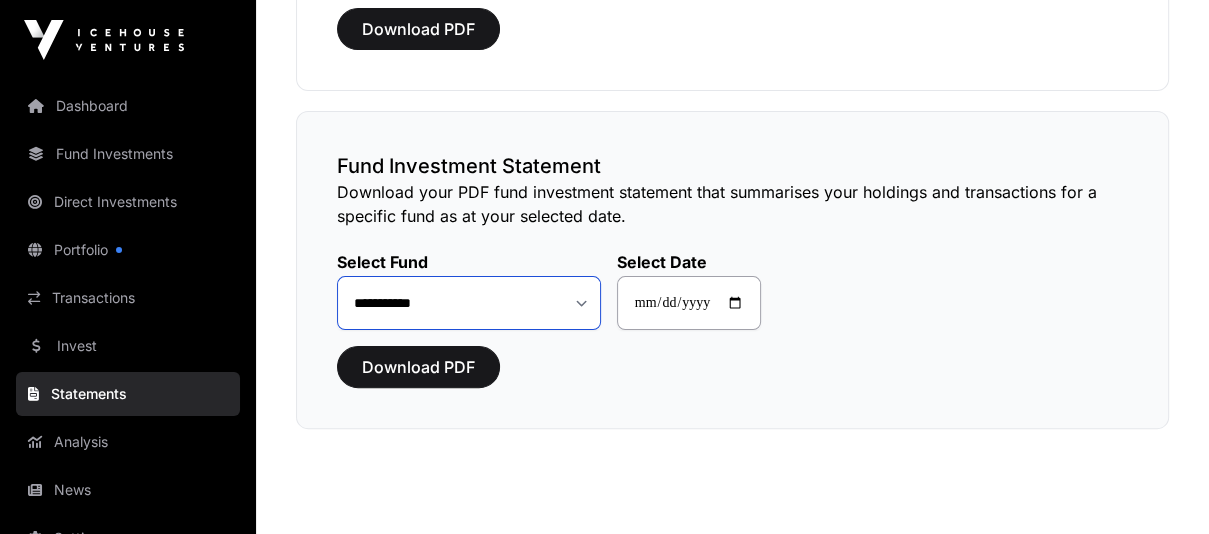 click on "**********" 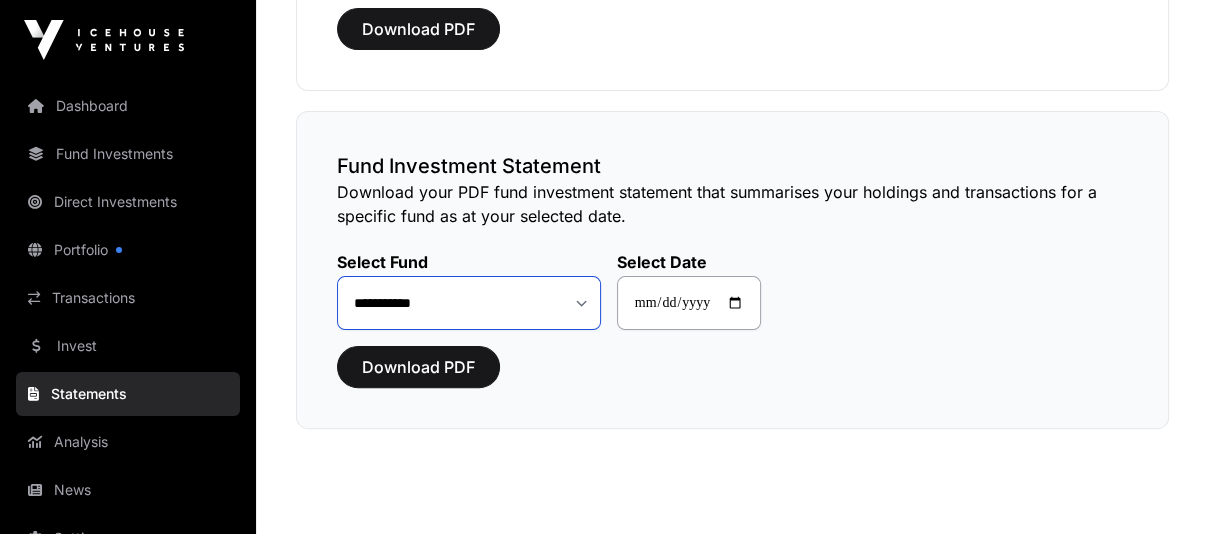 click on "**********" 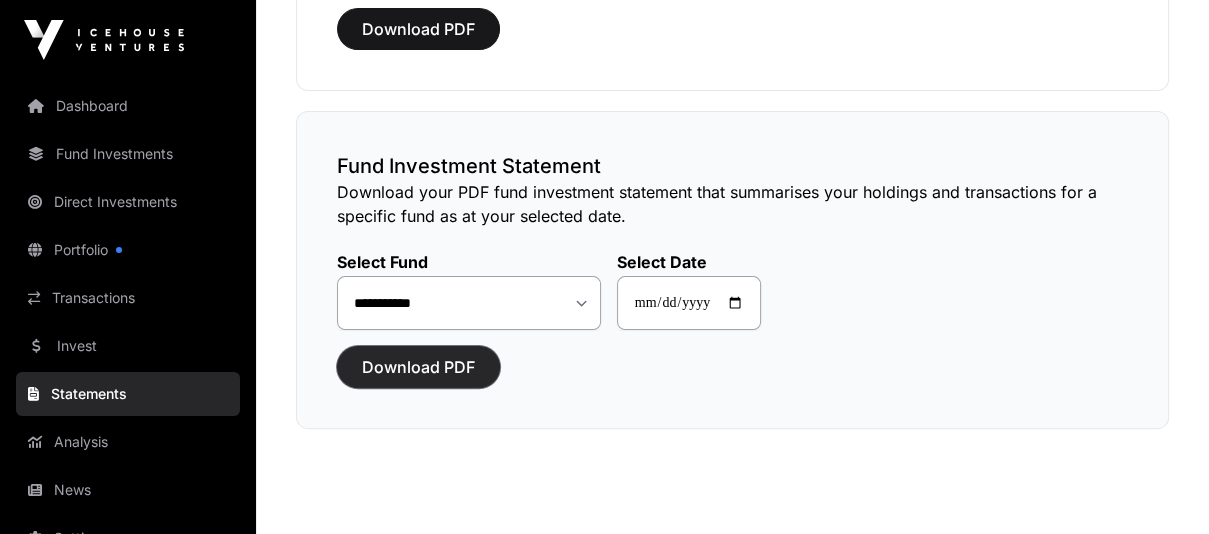 click on "Download PDF" 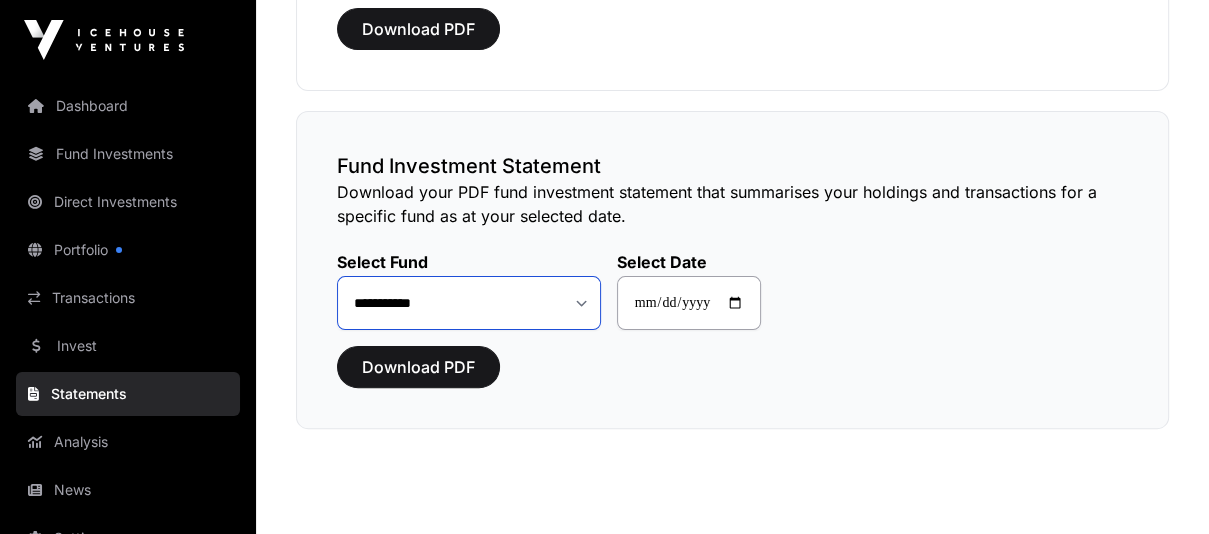 click on "**********" 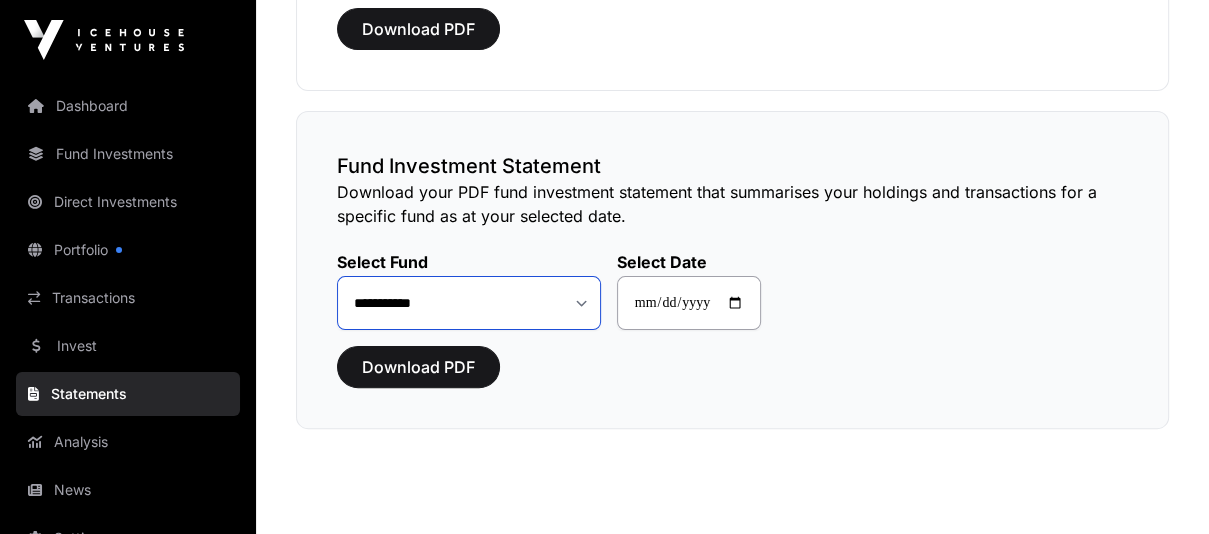 click on "**********" 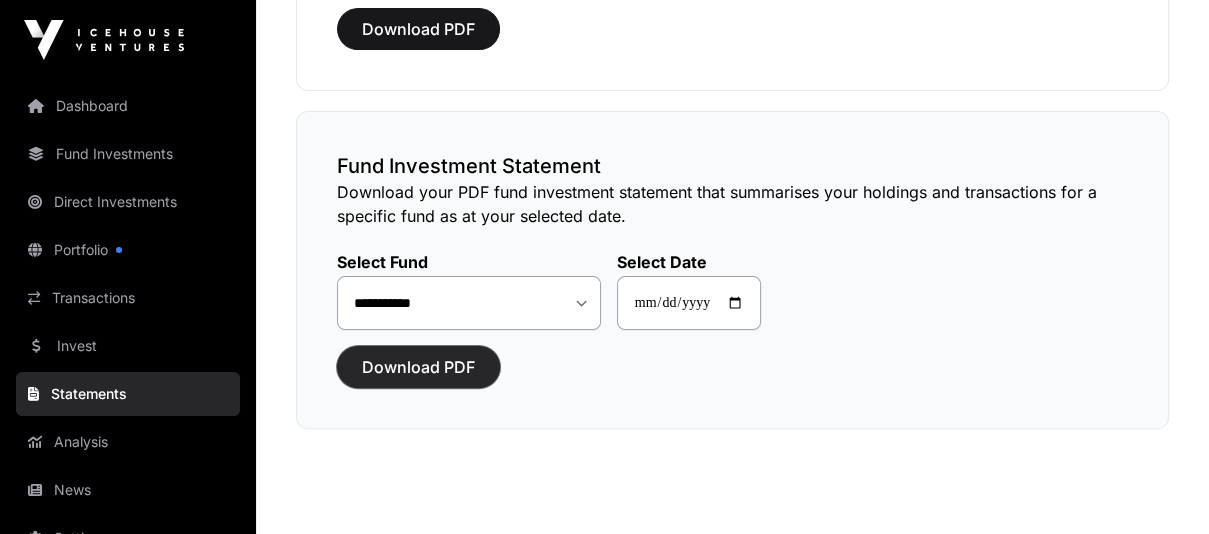 click on "Download PDF" 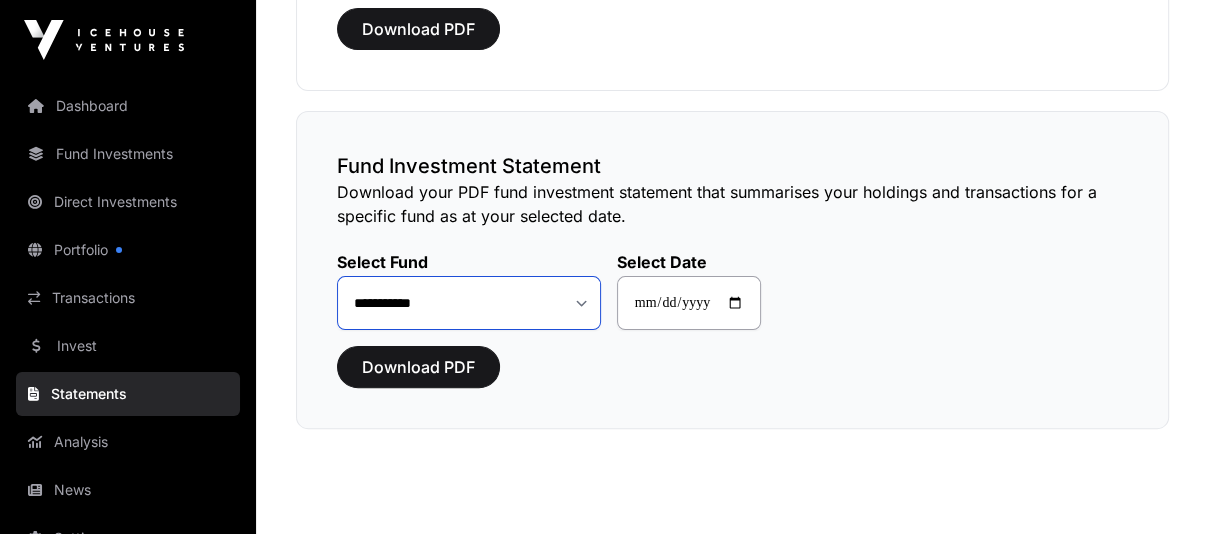 click on "**********" 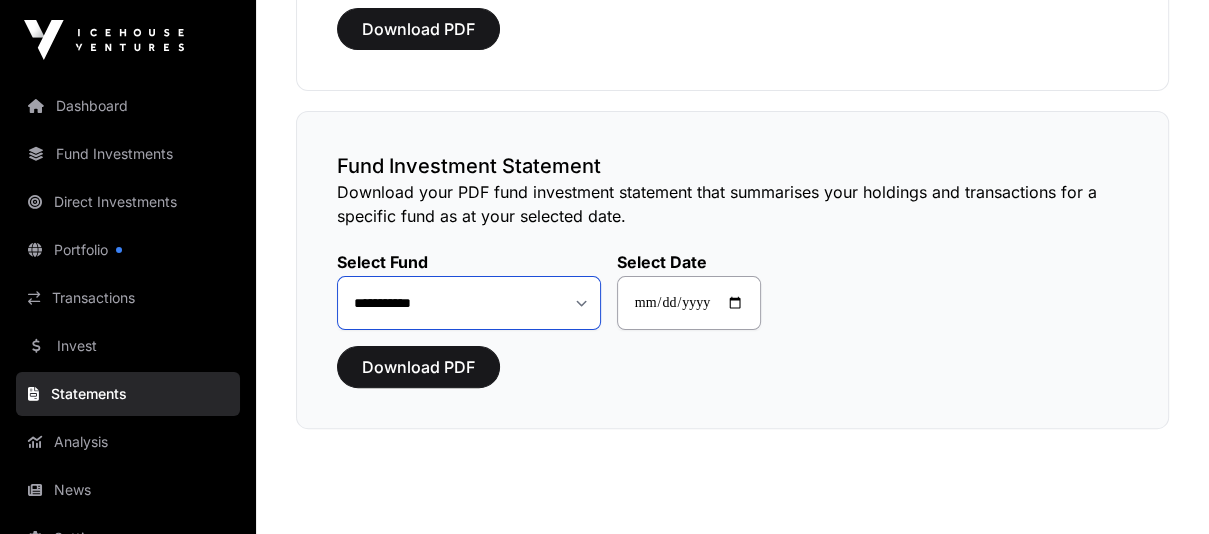 select on "**" 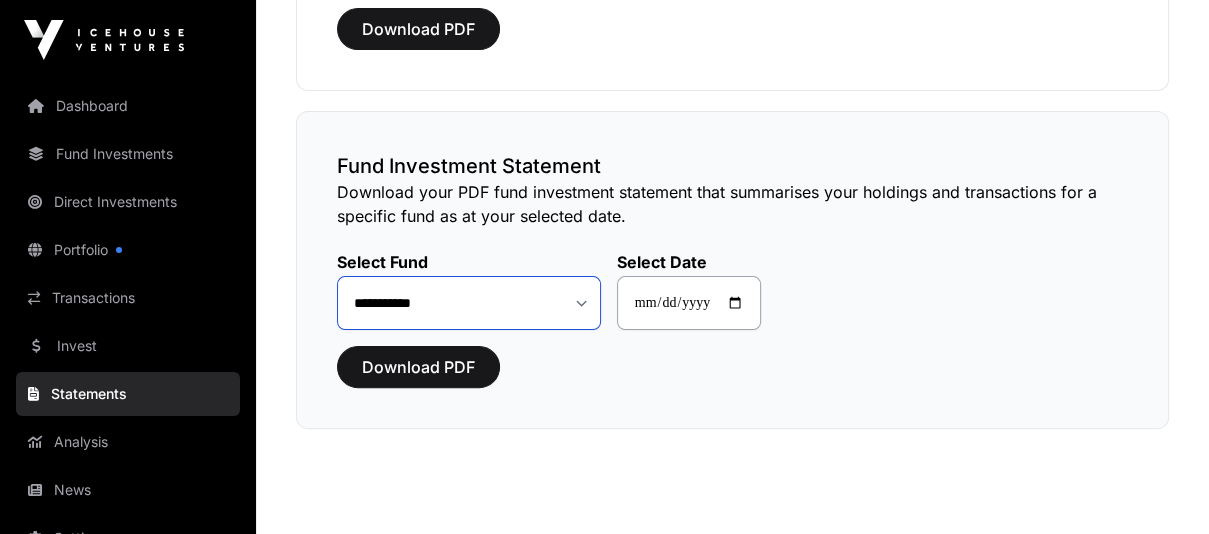 click on "**********" 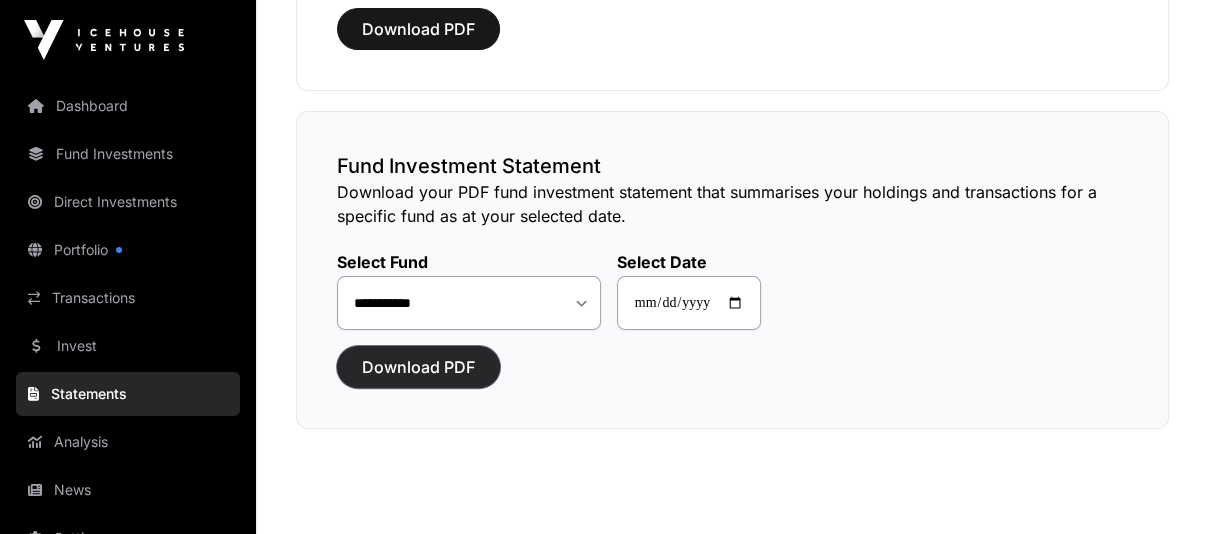 click on "Download PDF" 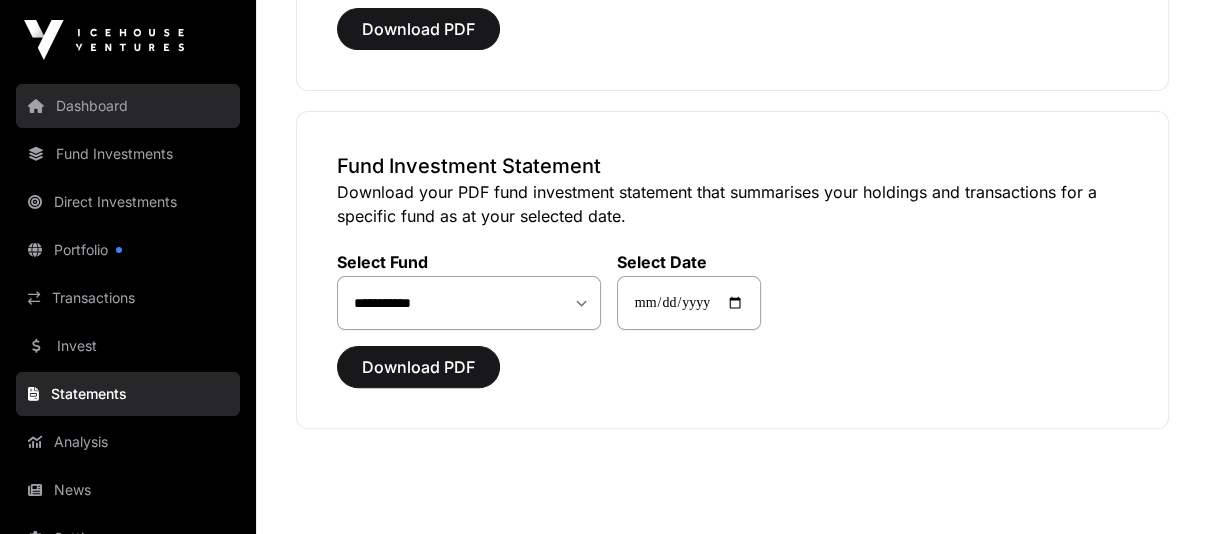 click on "Dashboard" 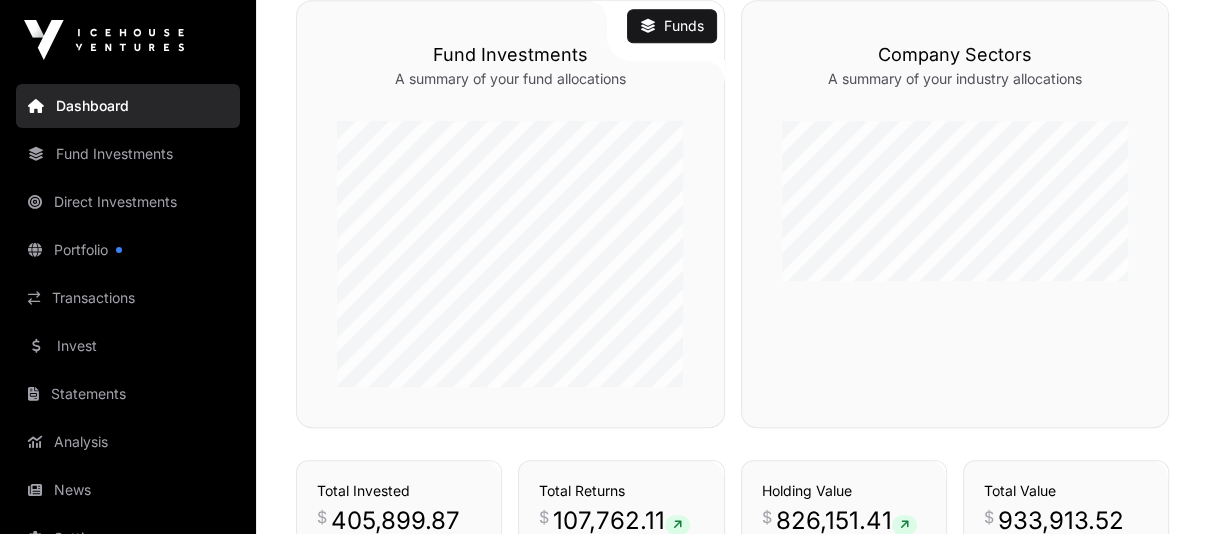 scroll, scrollTop: 1300, scrollLeft: 0, axis: vertical 